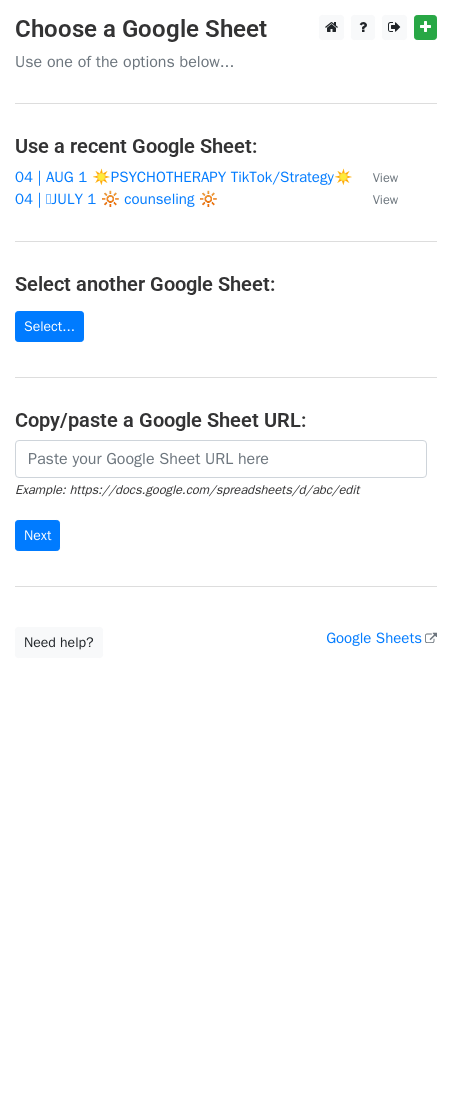 scroll, scrollTop: 0, scrollLeft: 0, axis: both 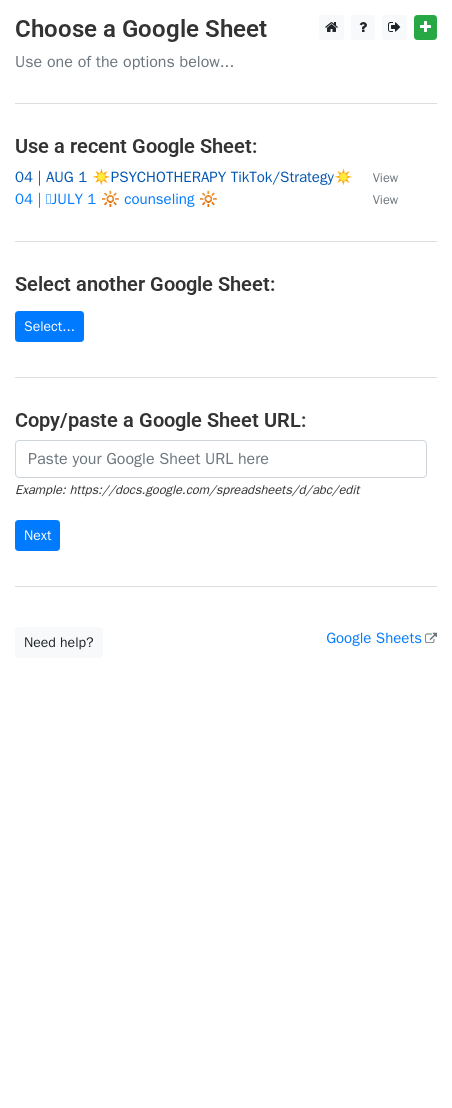 click on "04 | AUG 1 ☀️PSYCHOTHERAPY TikTok/Strategy☀️" at bounding box center (184, 177) 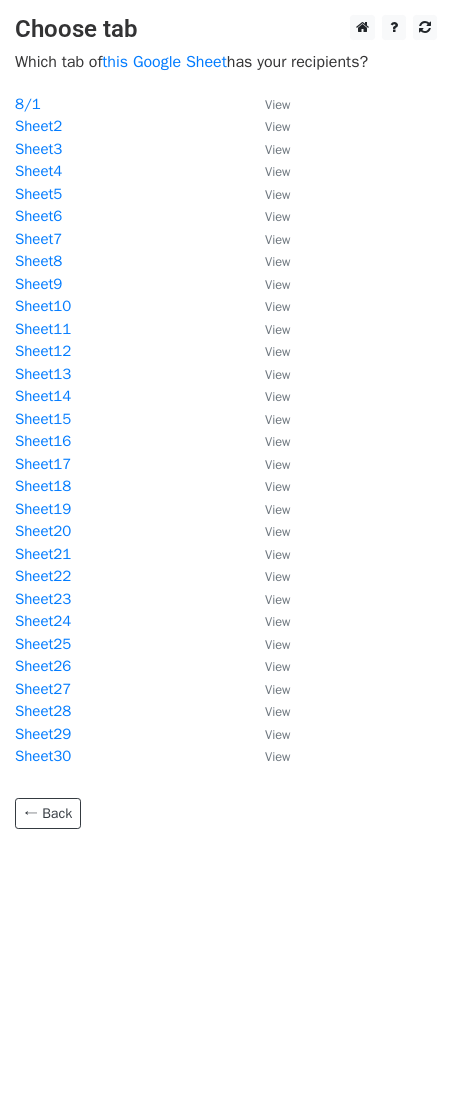 scroll, scrollTop: 0, scrollLeft: 0, axis: both 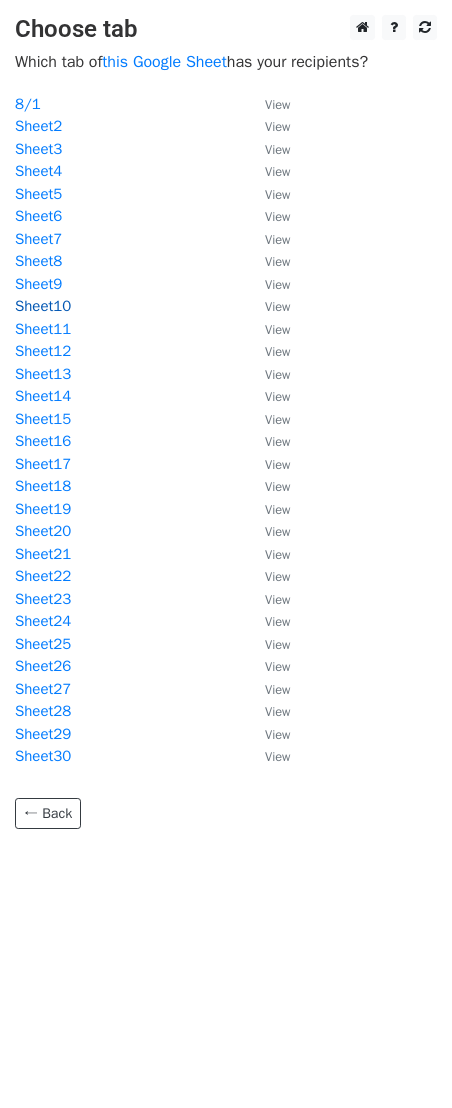 click on "Sheet10" at bounding box center [43, 306] 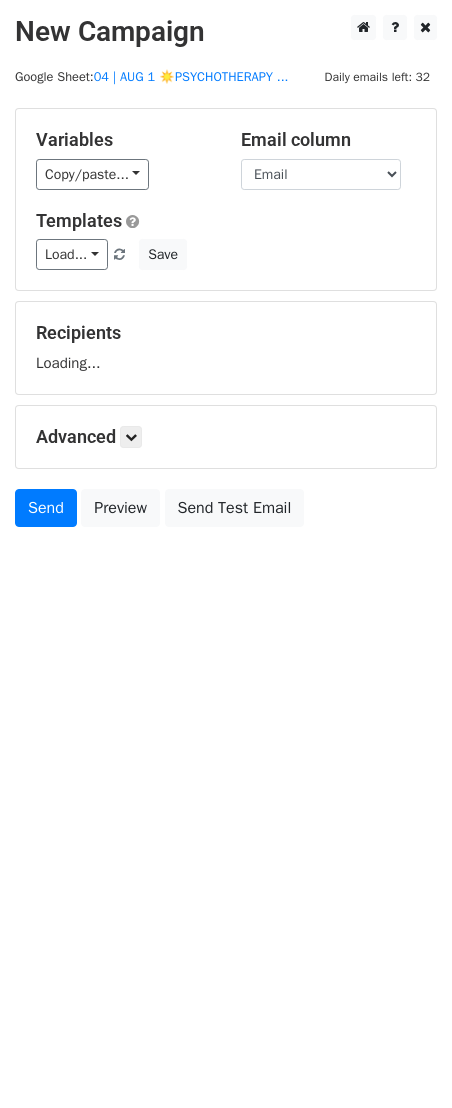 scroll, scrollTop: 0, scrollLeft: 0, axis: both 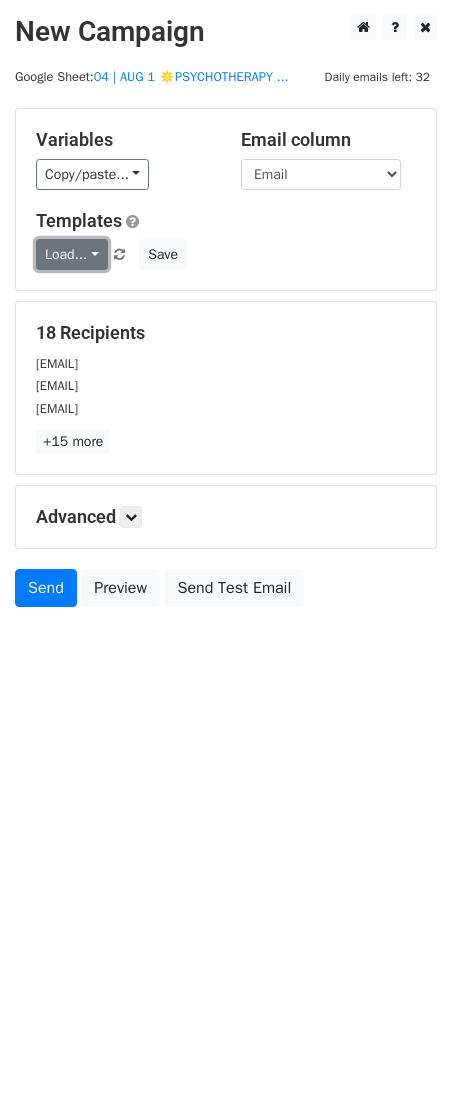 click on "Load..." at bounding box center (72, 254) 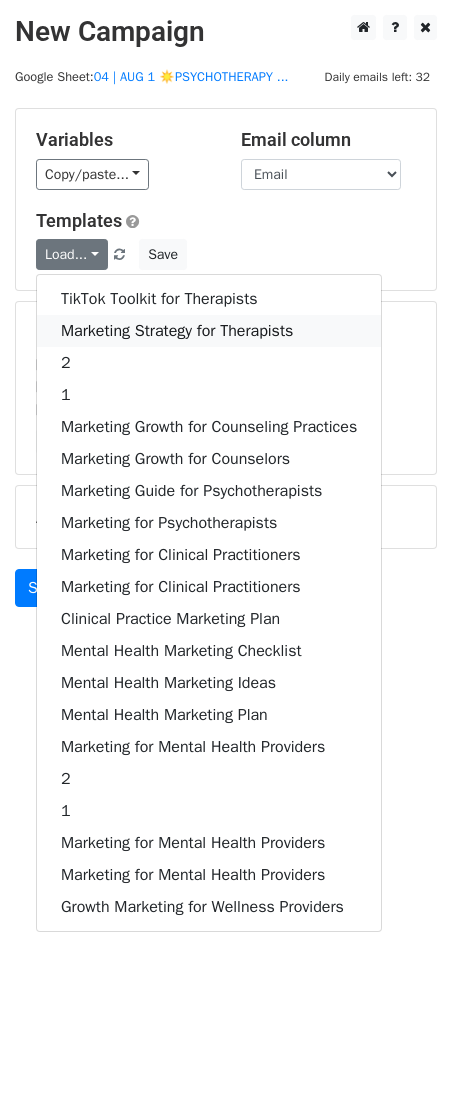 click on "Marketing Strategy for Therapists" at bounding box center (209, 331) 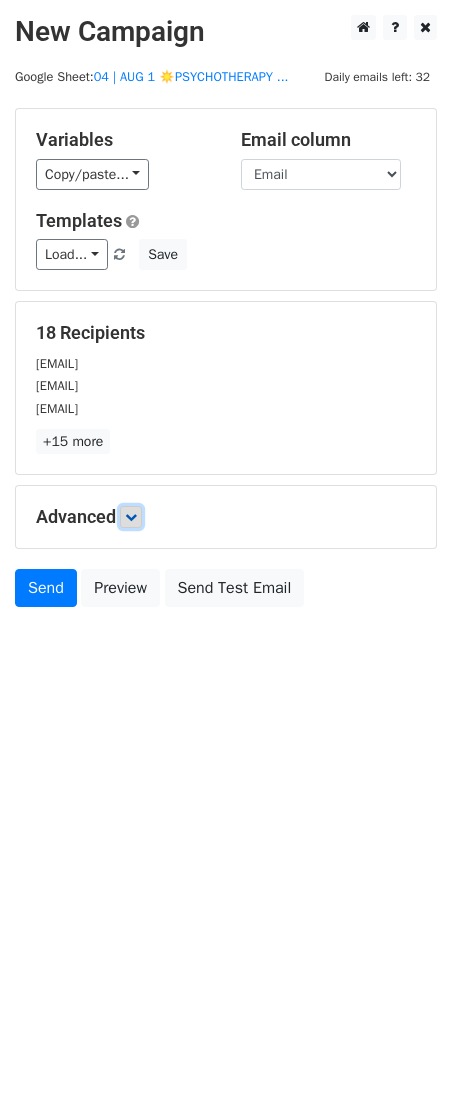 click at bounding box center [131, 517] 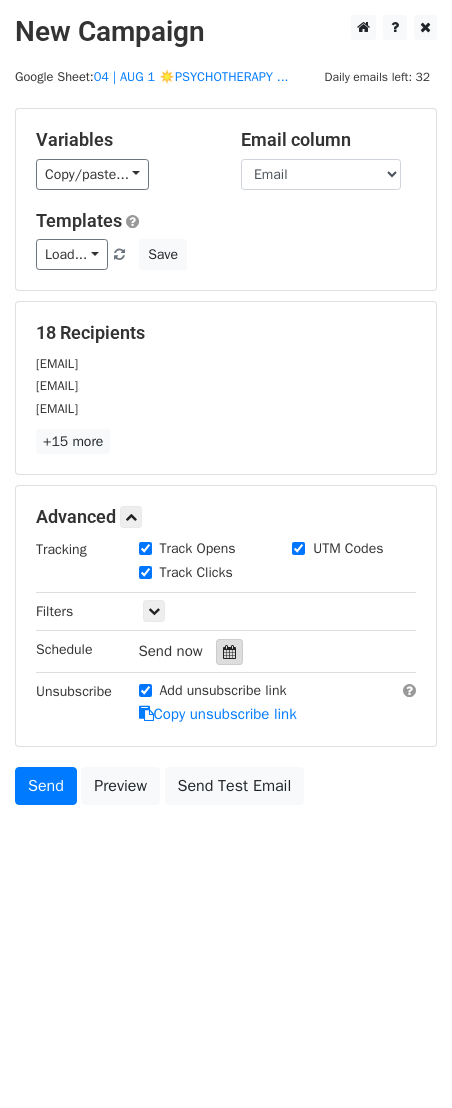 click at bounding box center (229, 652) 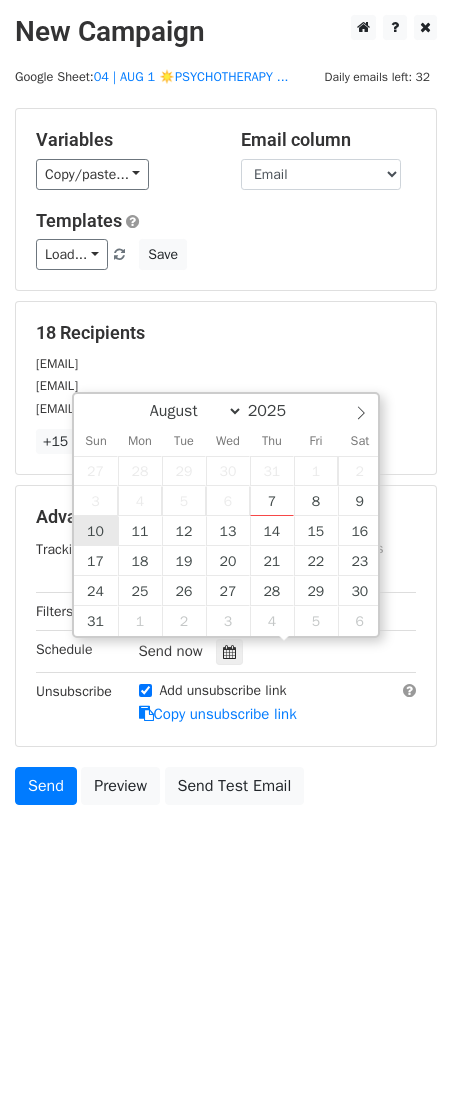 type on "2025-08-10 12:00" 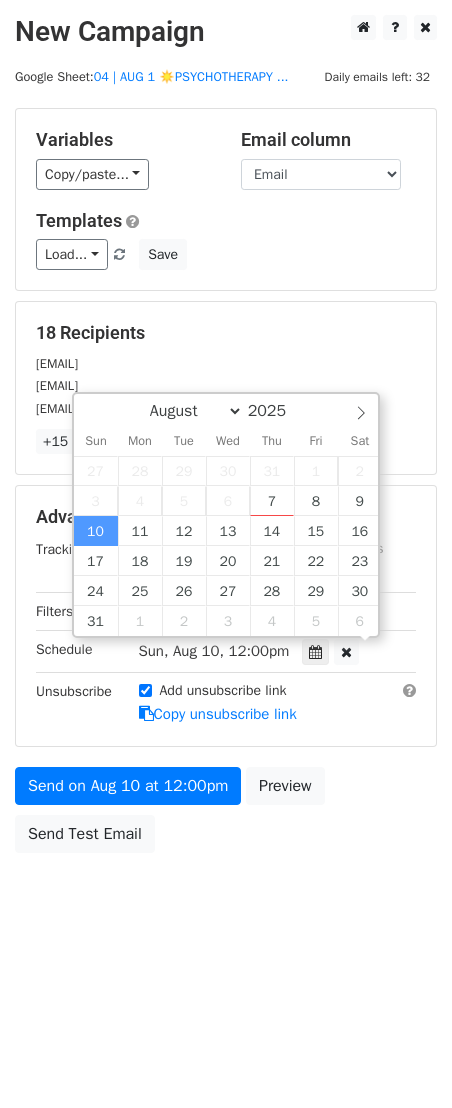 scroll, scrollTop: 1, scrollLeft: 0, axis: vertical 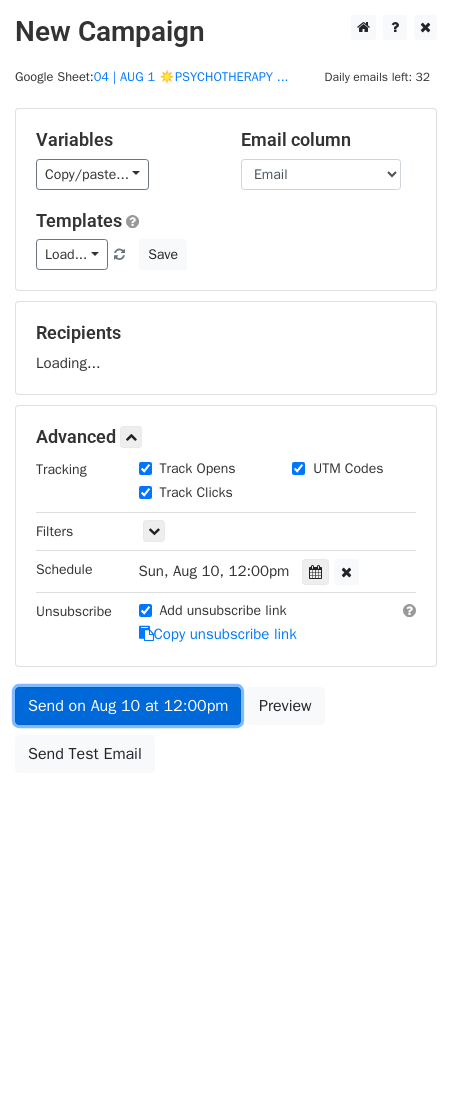 click on "Send on Aug 10 at 12:00pm" at bounding box center (128, 706) 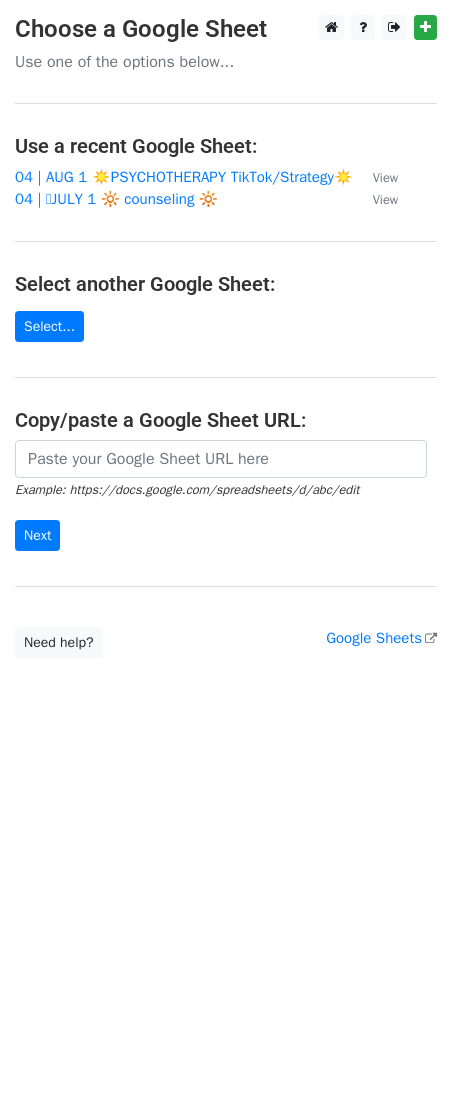 scroll, scrollTop: 0, scrollLeft: 0, axis: both 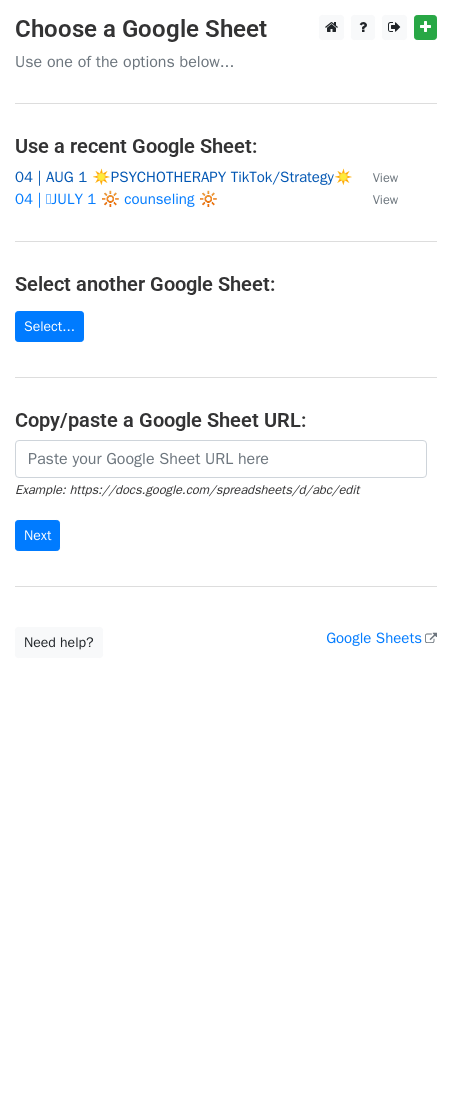 click on "04 | AUG 1 ☀️PSYCHOTHERAPY TikTok/Strategy☀️" at bounding box center [184, 177] 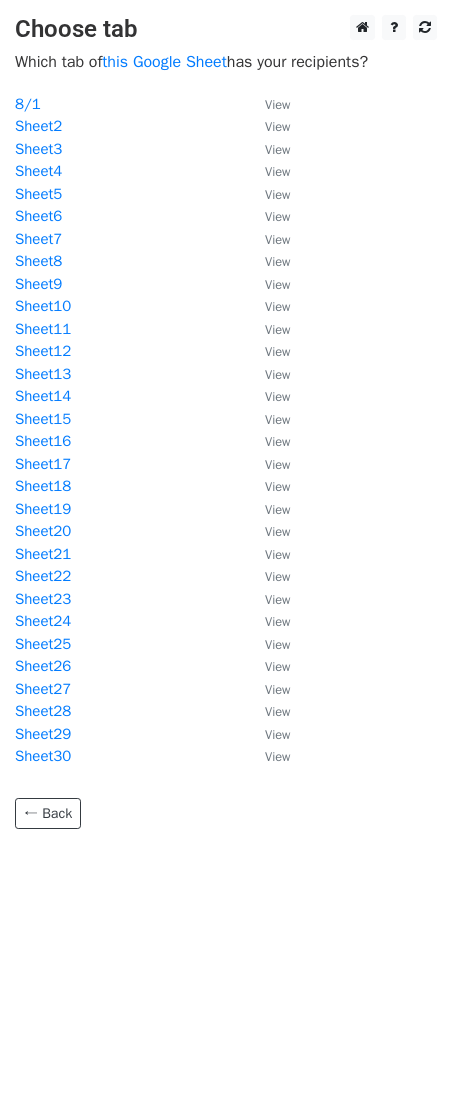 scroll, scrollTop: 0, scrollLeft: 0, axis: both 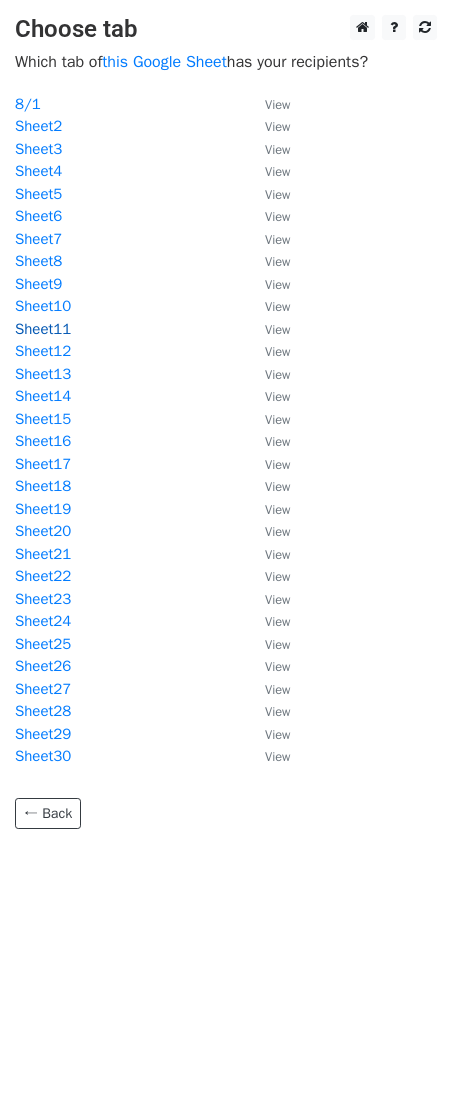 click on "Sheet11" at bounding box center (43, 329) 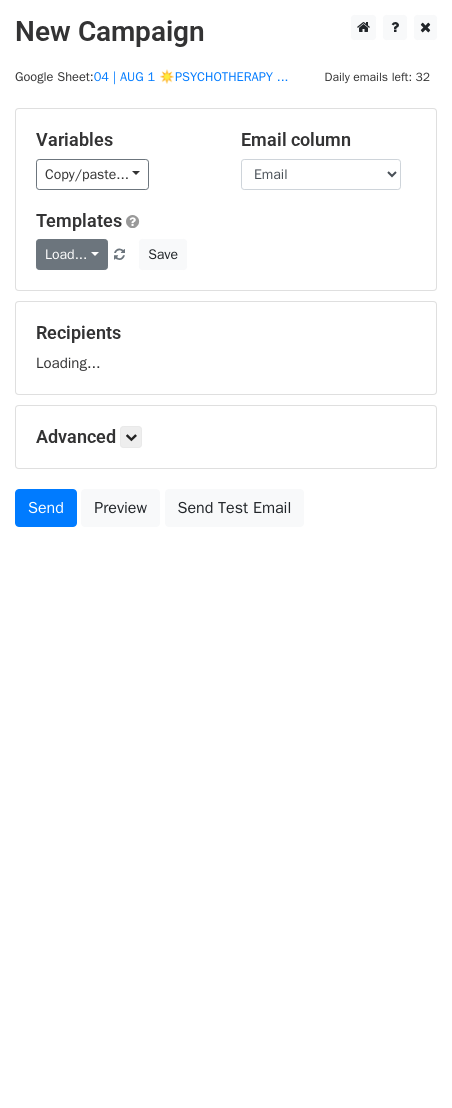 scroll, scrollTop: 0, scrollLeft: 0, axis: both 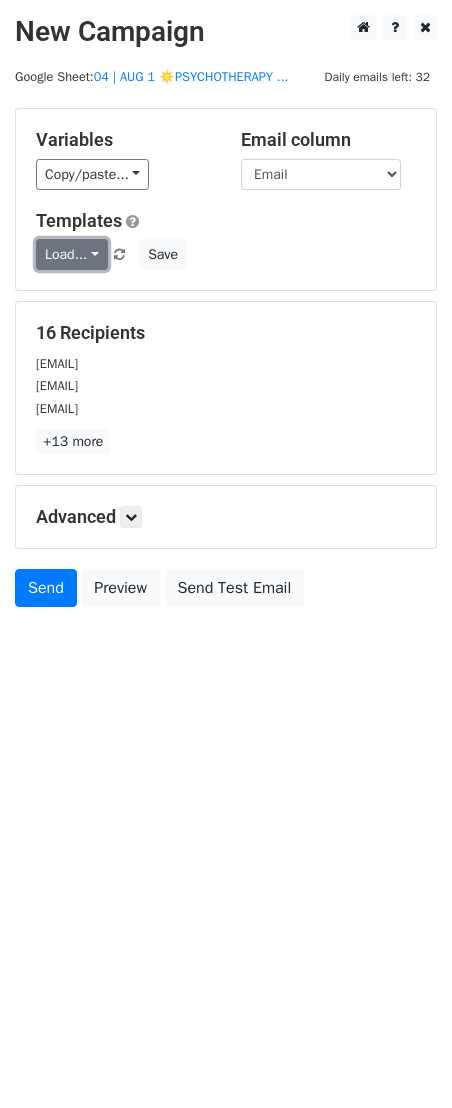 click on "Load..." at bounding box center (72, 254) 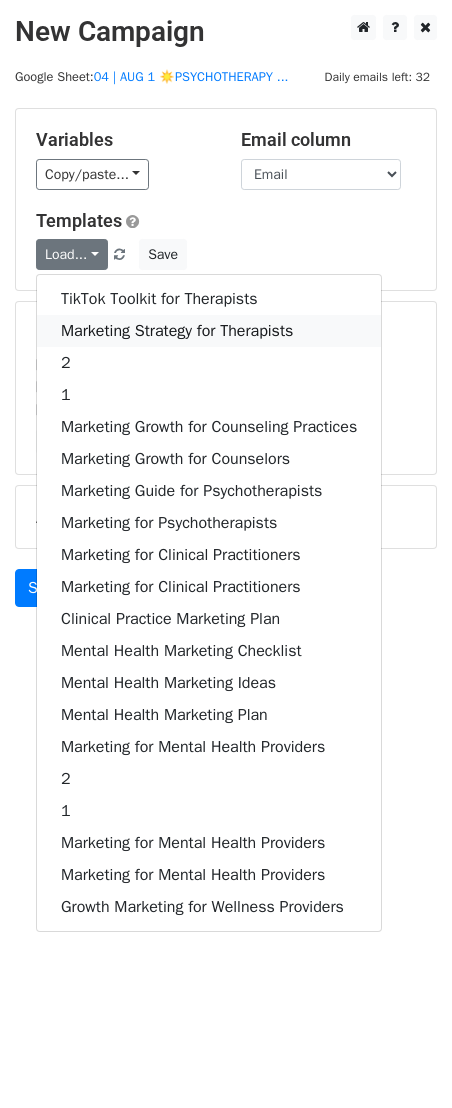 click on "Marketing Strategy for Therapists" at bounding box center [209, 331] 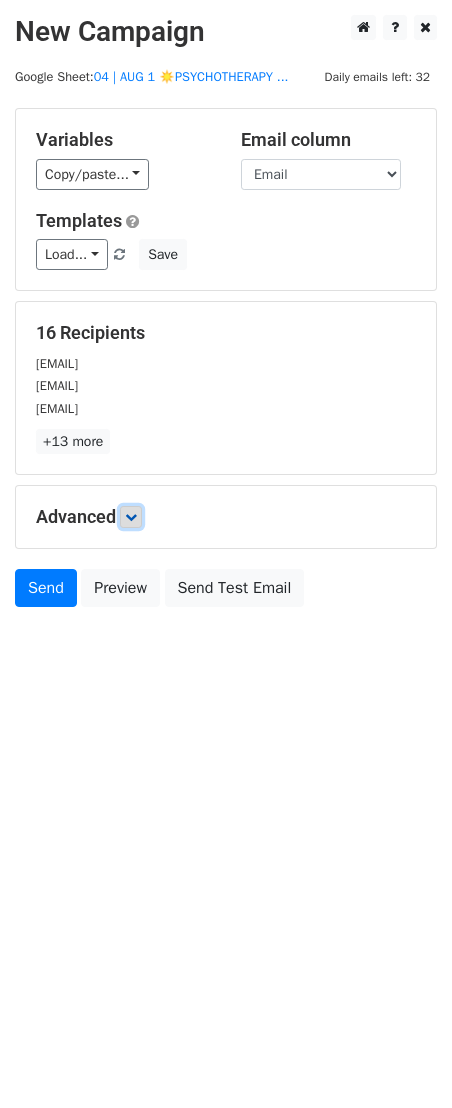 click at bounding box center (131, 517) 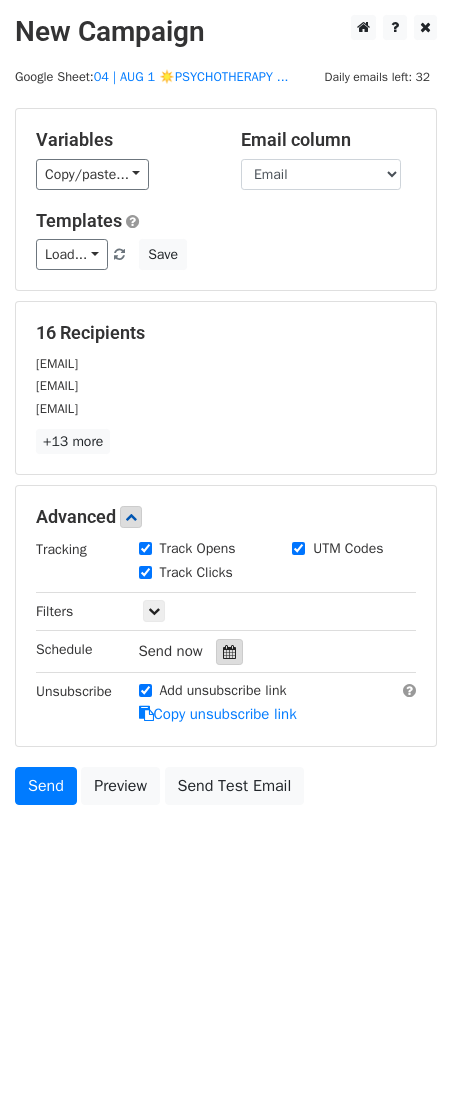 click at bounding box center (229, 652) 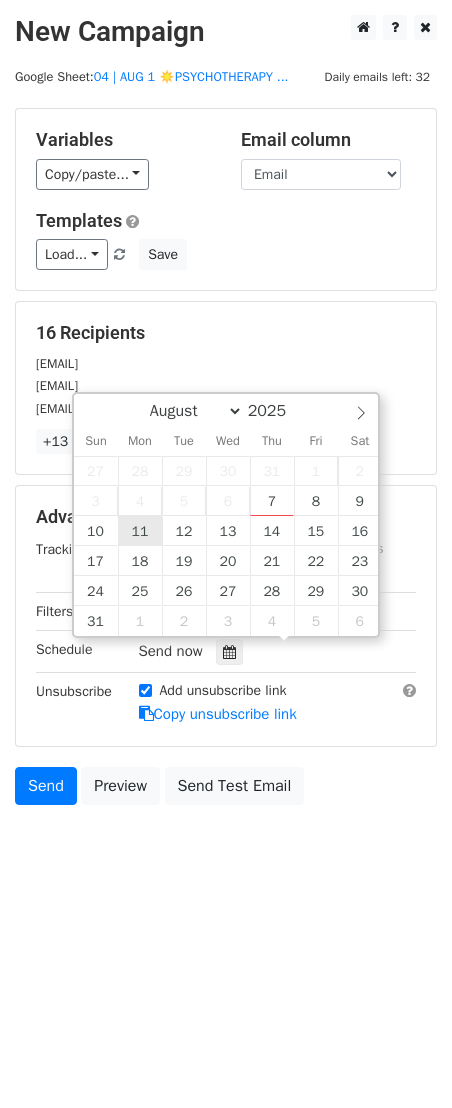 type on "2025-08-11 12:00" 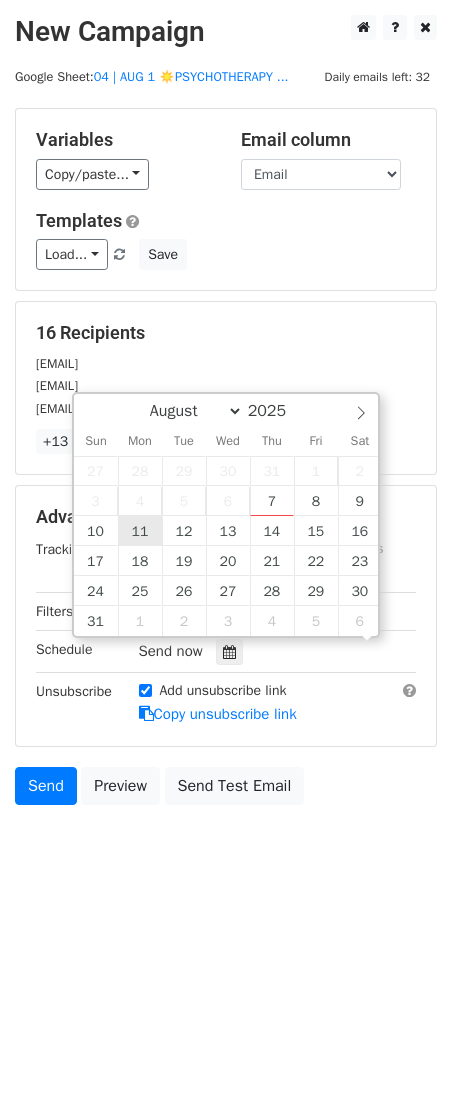 scroll, scrollTop: 1, scrollLeft: 0, axis: vertical 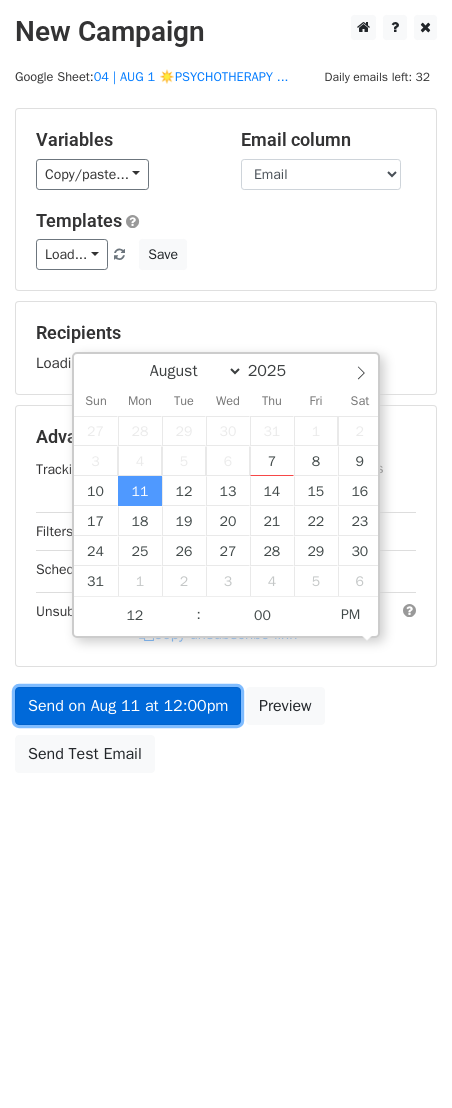 click on "Send on Aug 11 at 12:00pm" at bounding box center [128, 706] 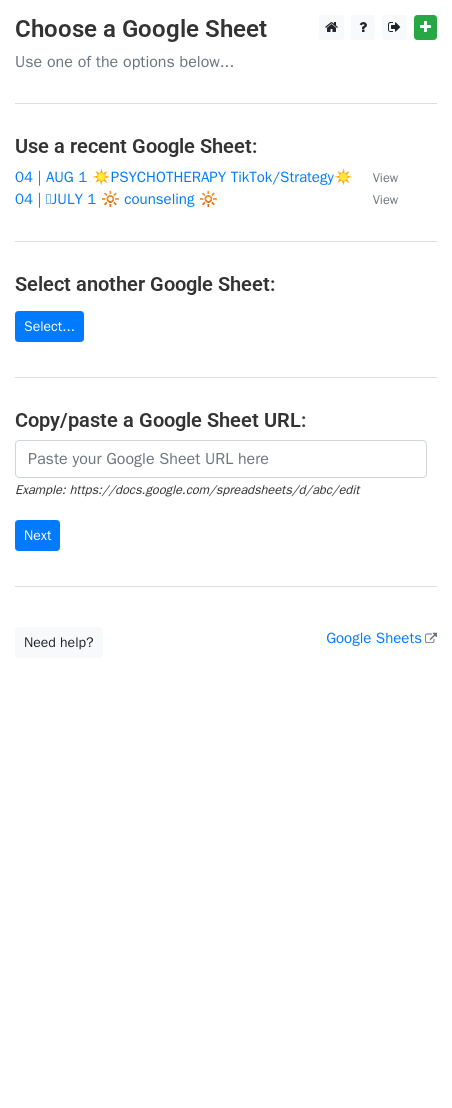 scroll, scrollTop: 0, scrollLeft: 0, axis: both 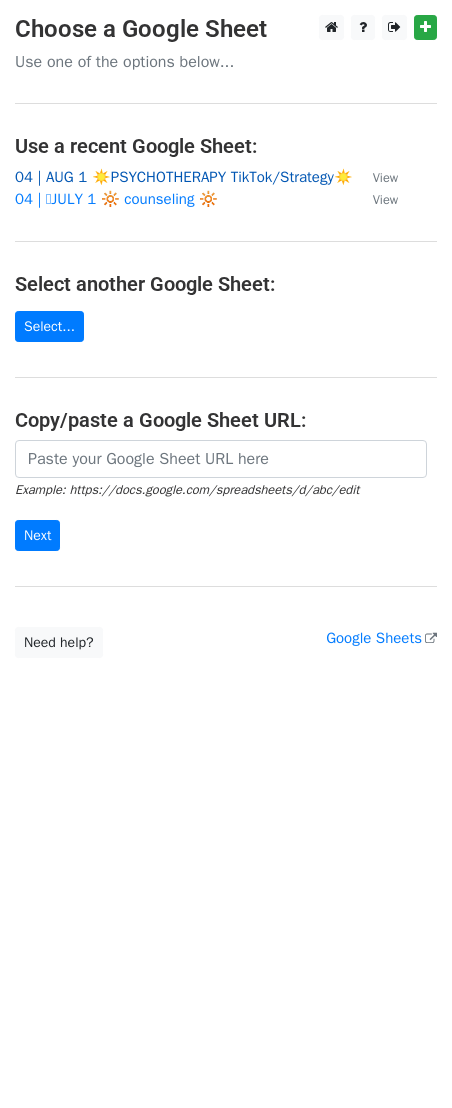 click on "04 | AUG 1 ☀️PSYCHOTHERAPY TikTok/Strategy☀️" at bounding box center [184, 177] 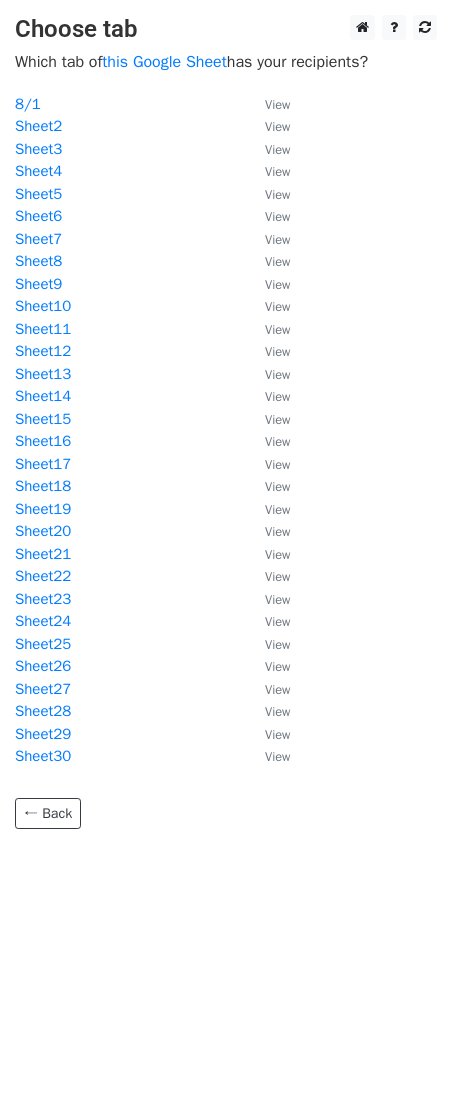 scroll, scrollTop: 0, scrollLeft: 0, axis: both 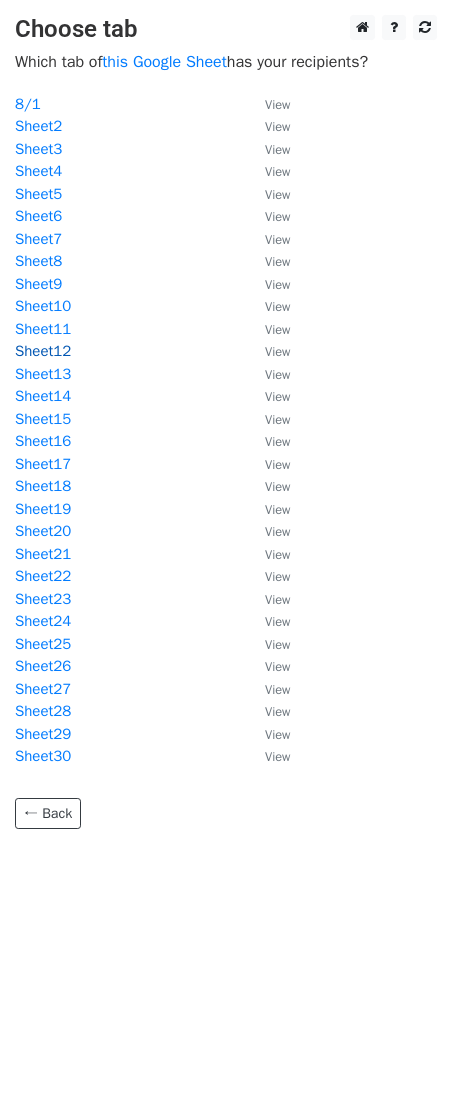 click on "Sheet12" at bounding box center (43, 351) 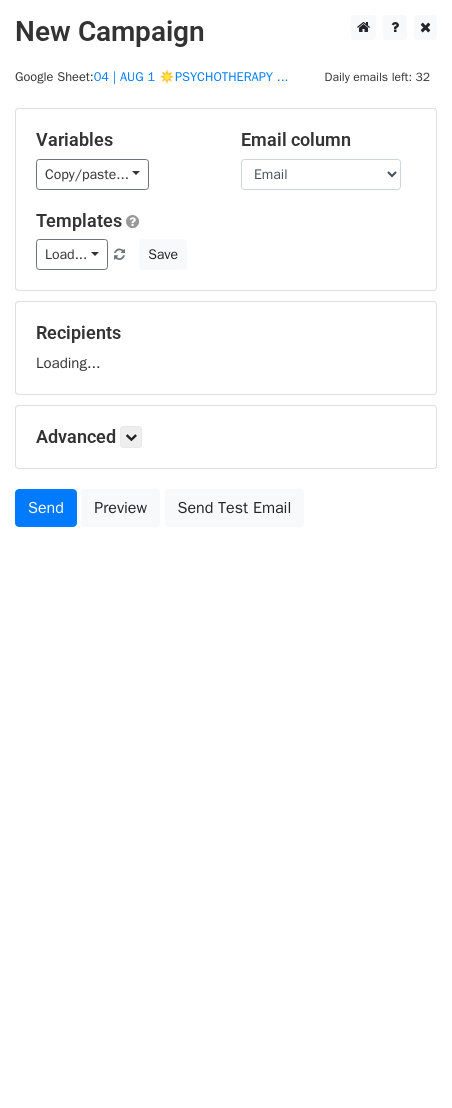 scroll, scrollTop: 0, scrollLeft: 0, axis: both 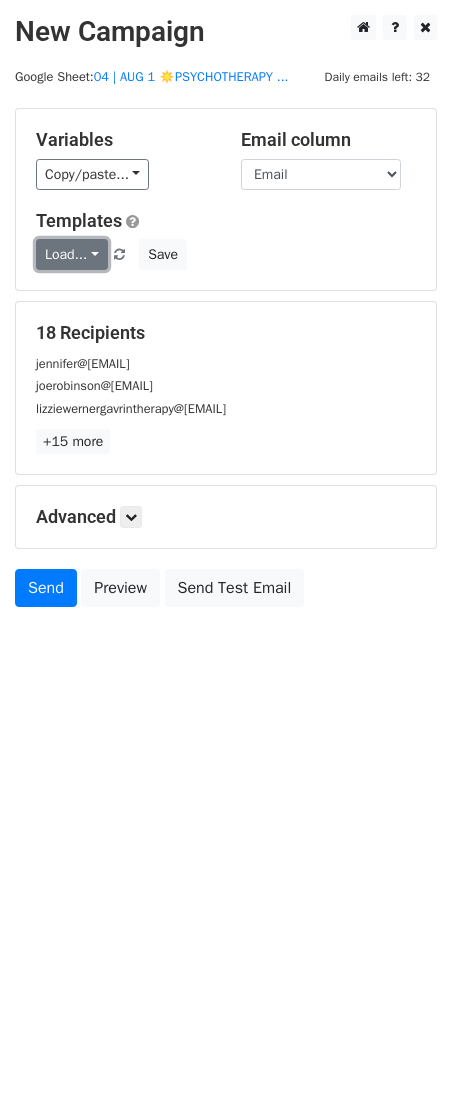 click on "Load..." at bounding box center (72, 254) 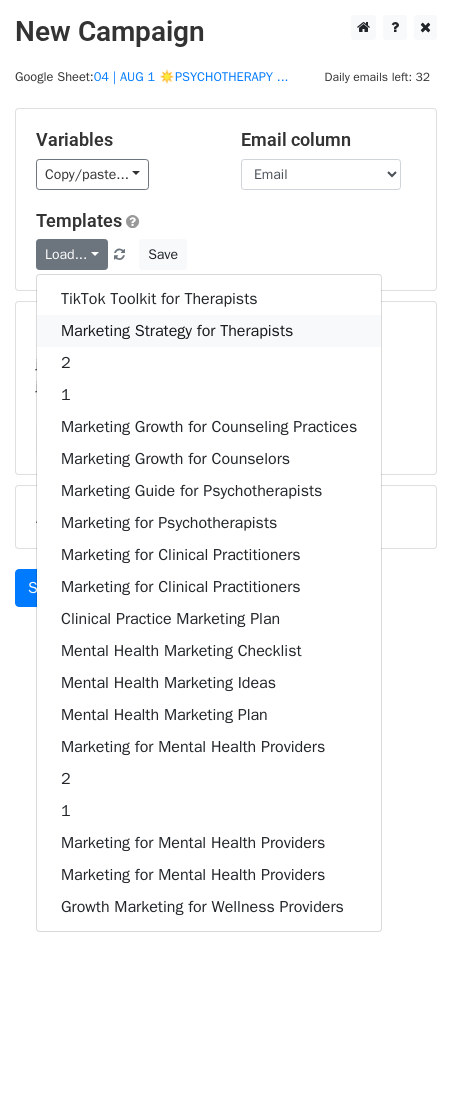 click on "Marketing Strategy for Therapists" at bounding box center [209, 331] 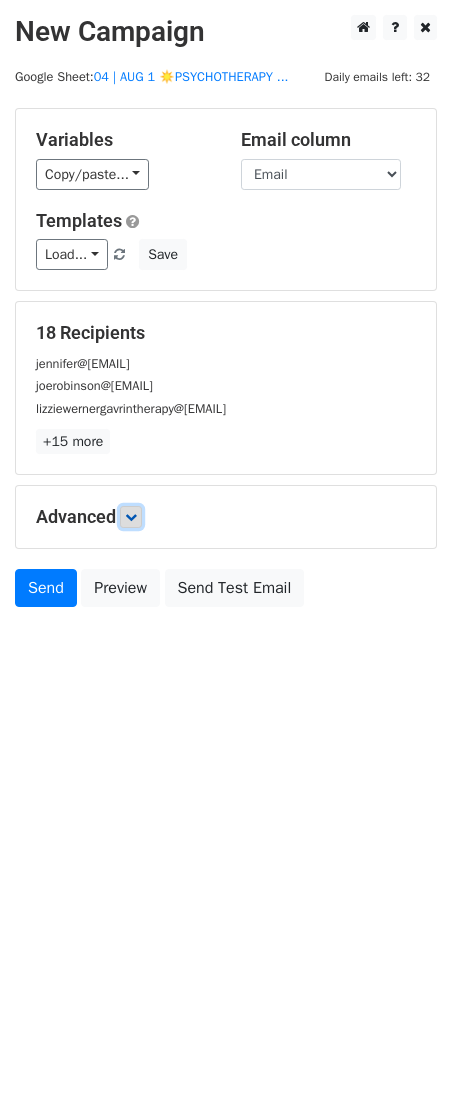 click at bounding box center (131, 517) 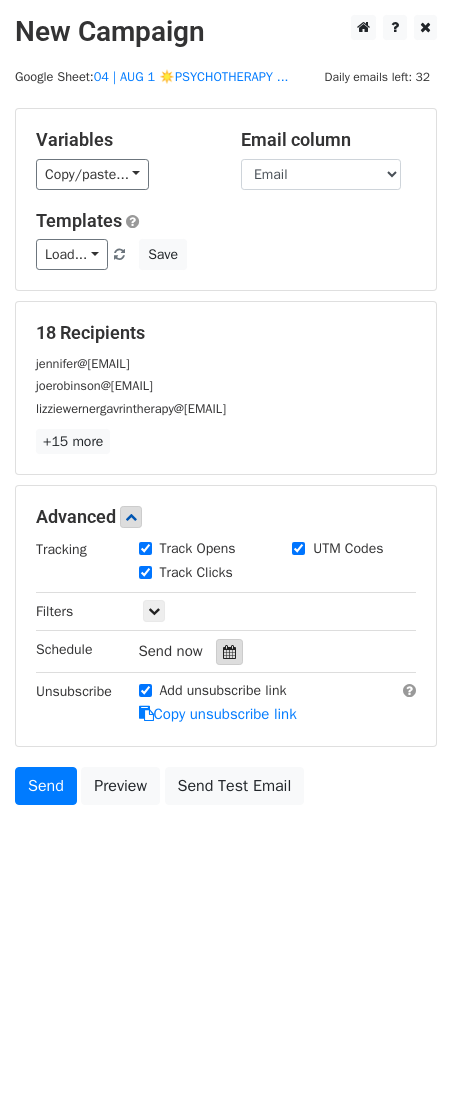 click at bounding box center (229, 652) 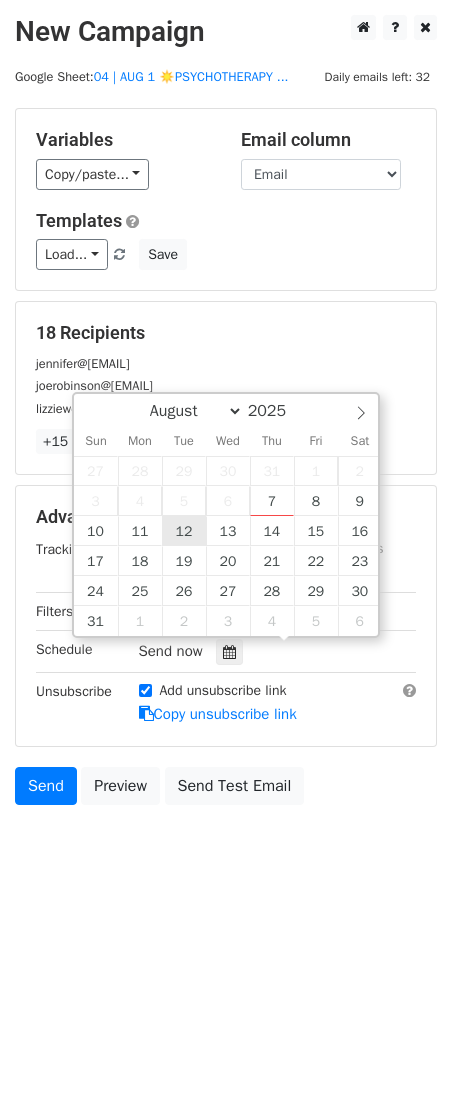 type on "2025-08-12 12:00" 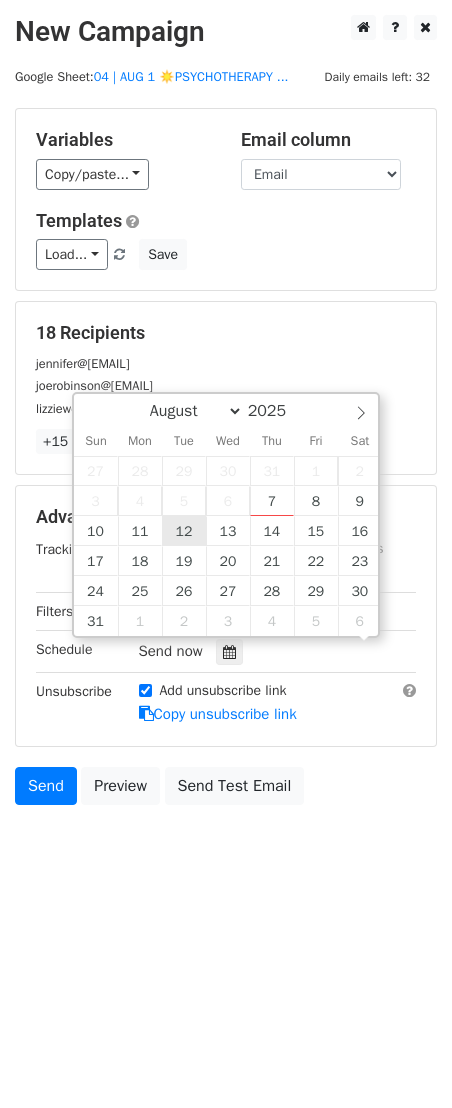 scroll, scrollTop: 1, scrollLeft: 0, axis: vertical 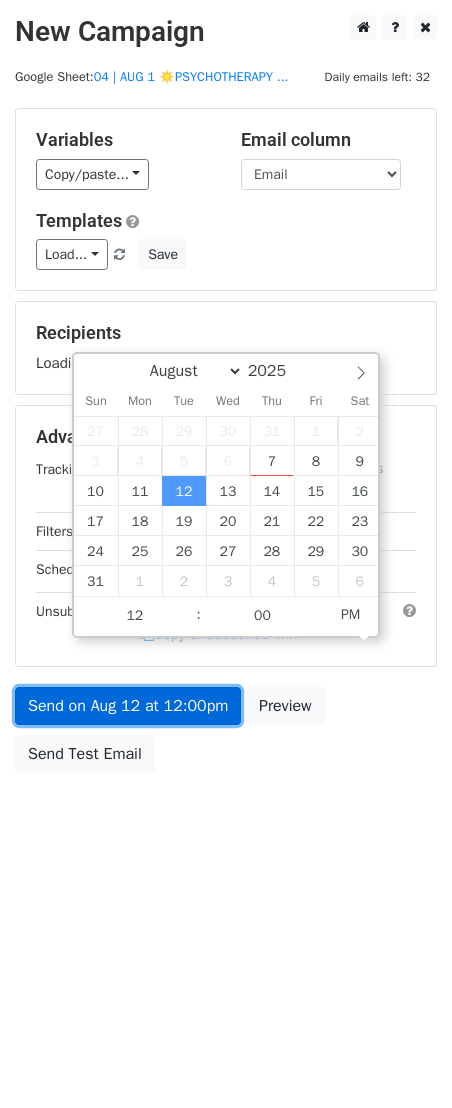 click on "Send on Aug 12 at 12:00pm" at bounding box center (128, 706) 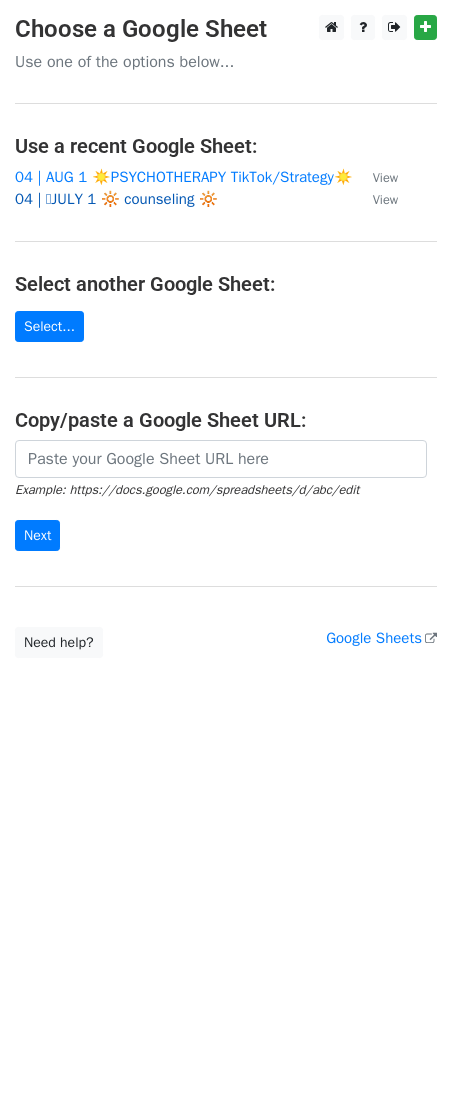 scroll, scrollTop: 0, scrollLeft: 0, axis: both 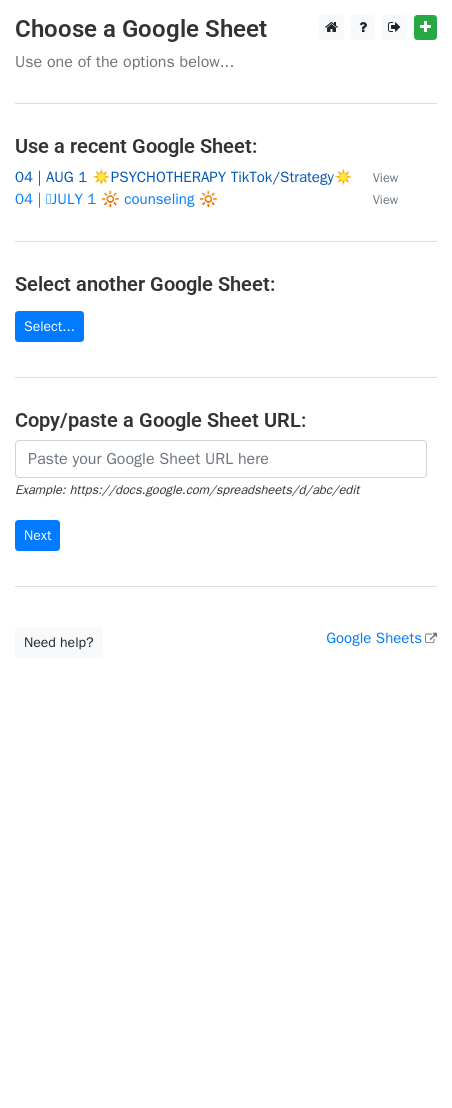 click on "04 | AUG 1 ☀️PSYCHOTHERAPY TikTok/Strategy☀️" at bounding box center (184, 177) 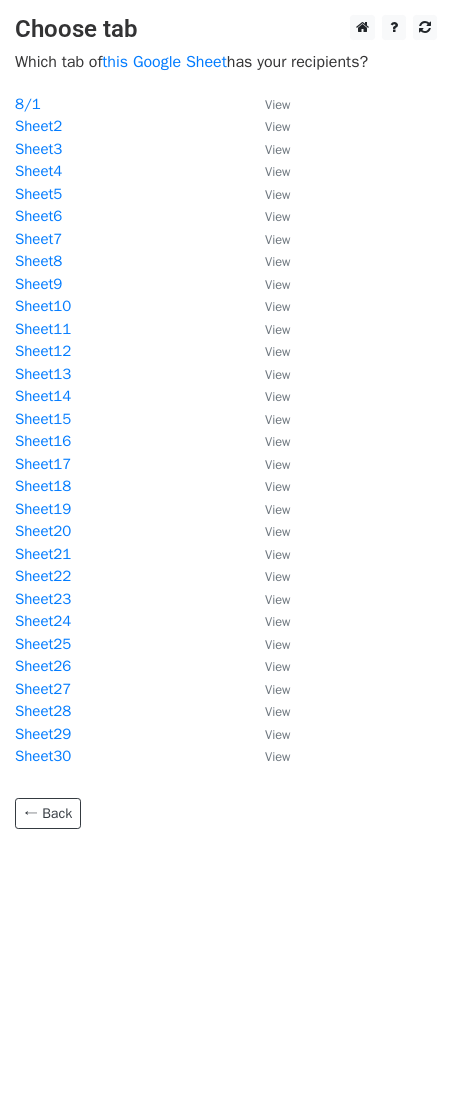 scroll, scrollTop: 0, scrollLeft: 0, axis: both 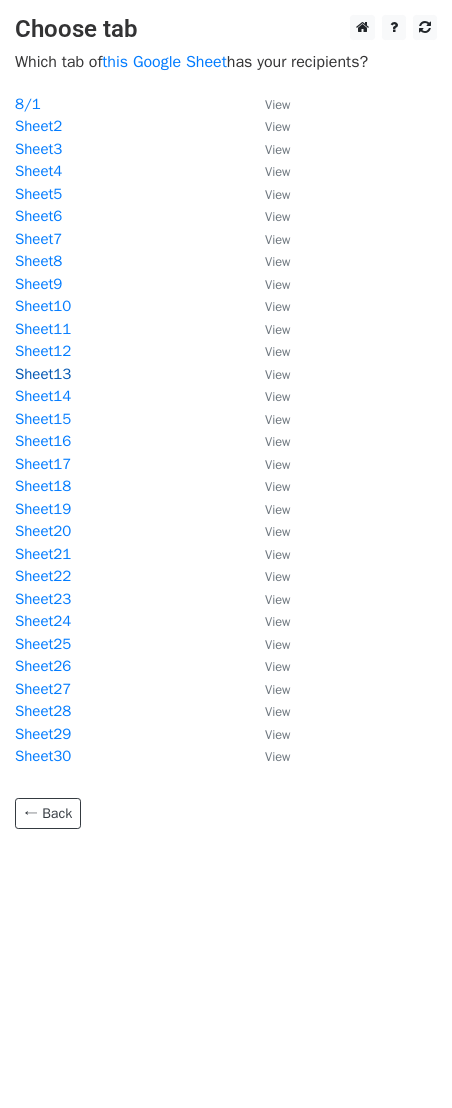 click on "Sheet13" at bounding box center [43, 374] 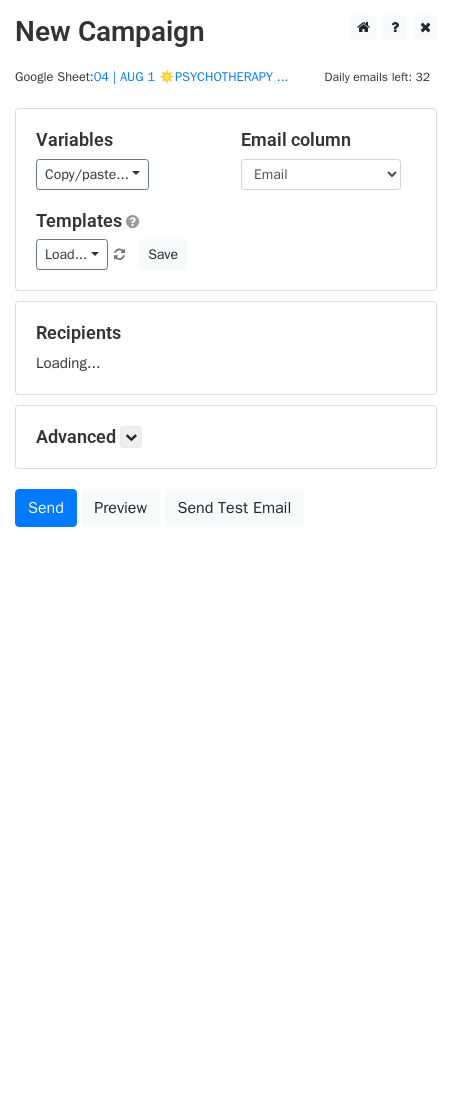 scroll, scrollTop: 0, scrollLeft: 0, axis: both 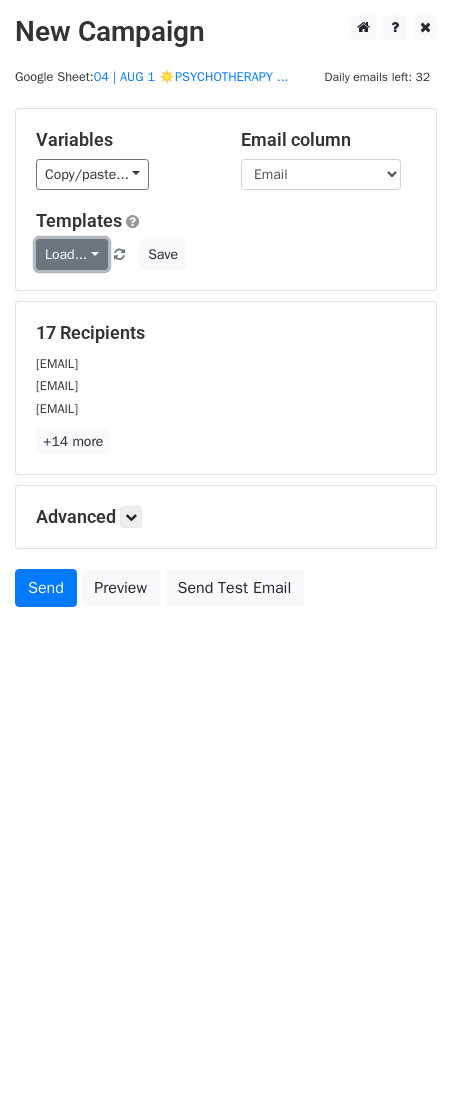 click on "Load..." at bounding box center (72, 254) 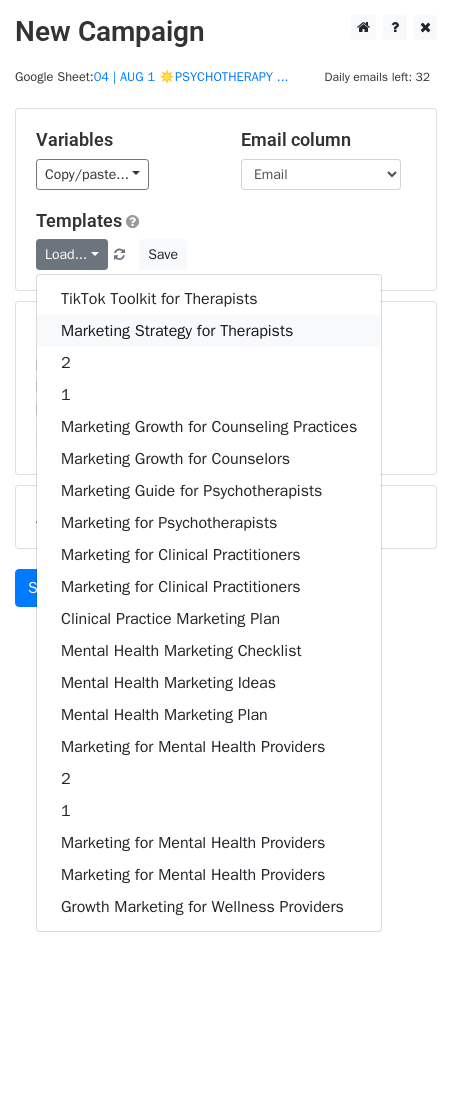 click on "Marketing Strategy for Therapists" at bounding box center (209, 331) 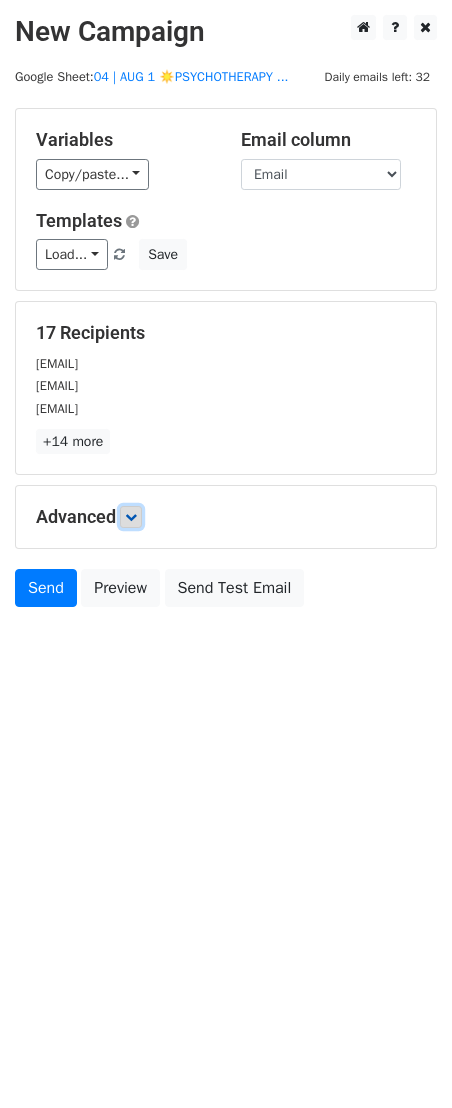 click at bounding box center [131, 517] 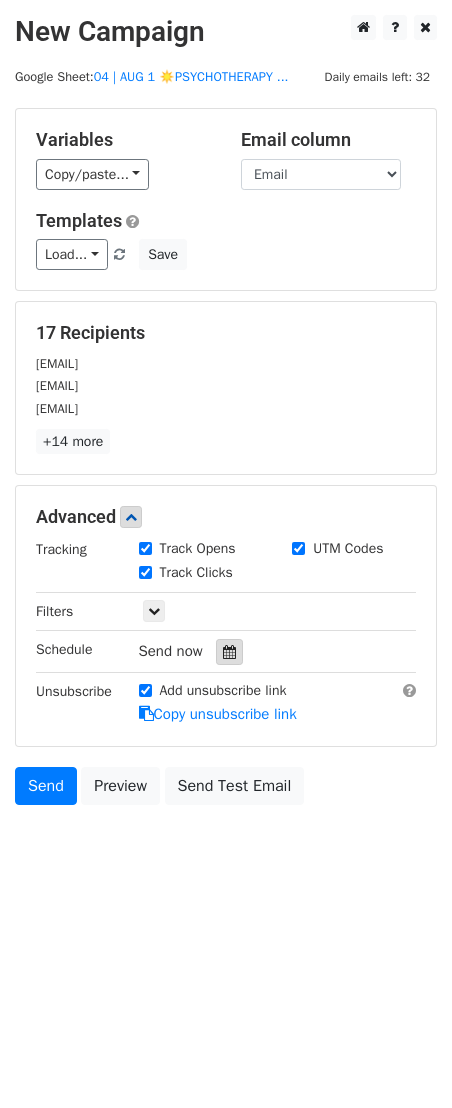 click at bounding box center [229, 652] 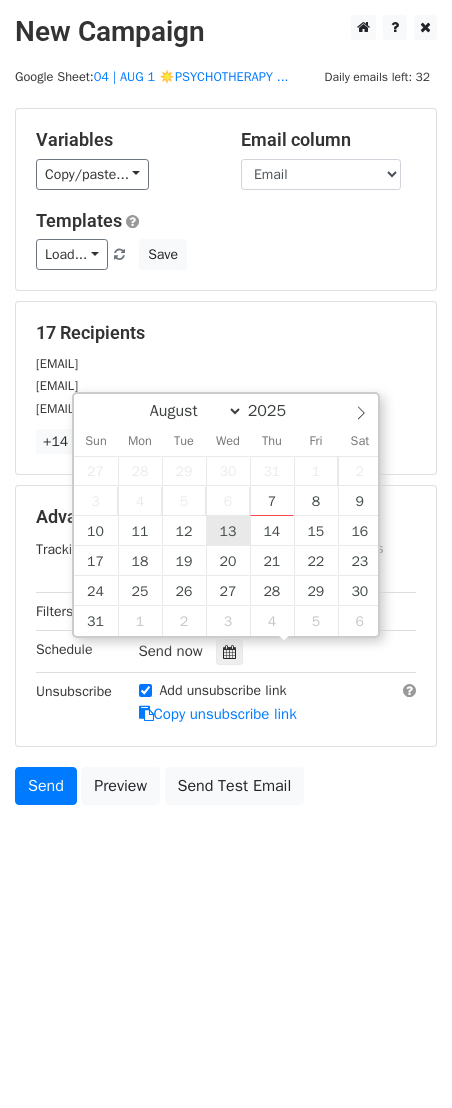 type on "2025-08-13 12:00" 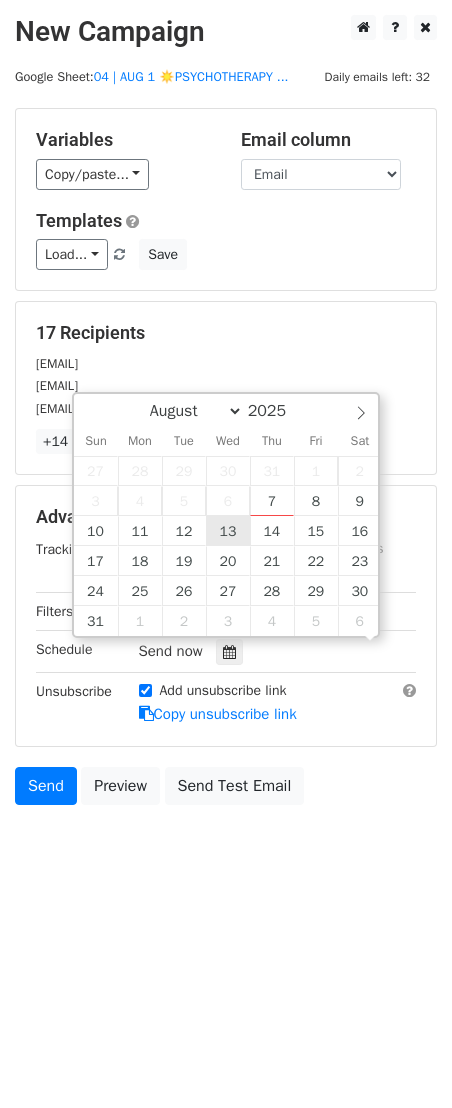scroll, scrollTop: 1, scrollLeft: 0, axis: vertical 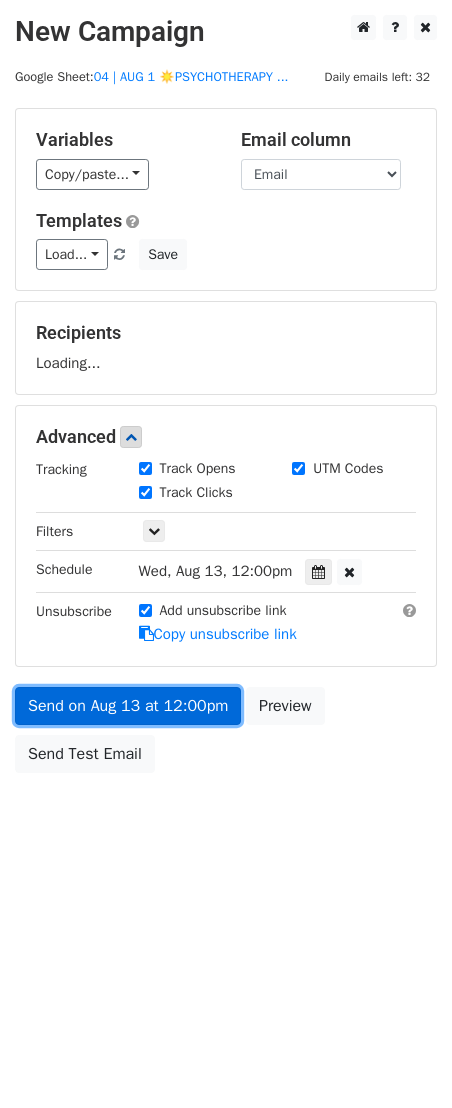 click on "Send on Aug 13 at 12:00pm" at bounding box center [128, 706] 